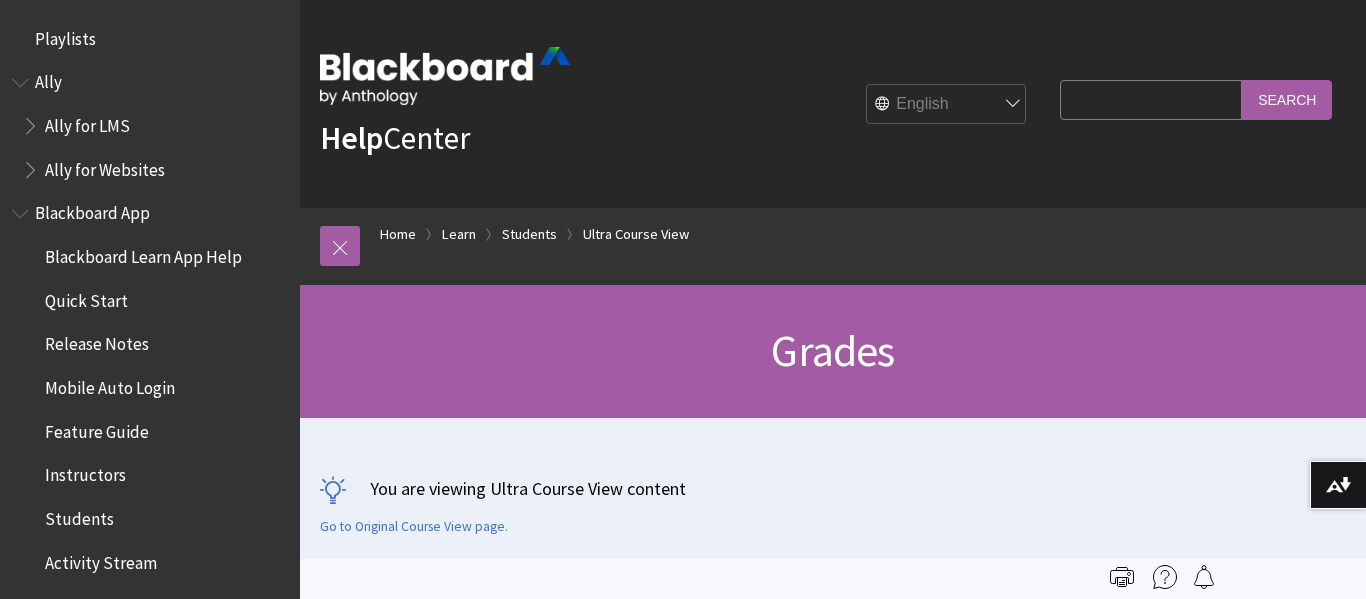 scroll, scrollTop: 0, scrollLeft: 0, axis: both 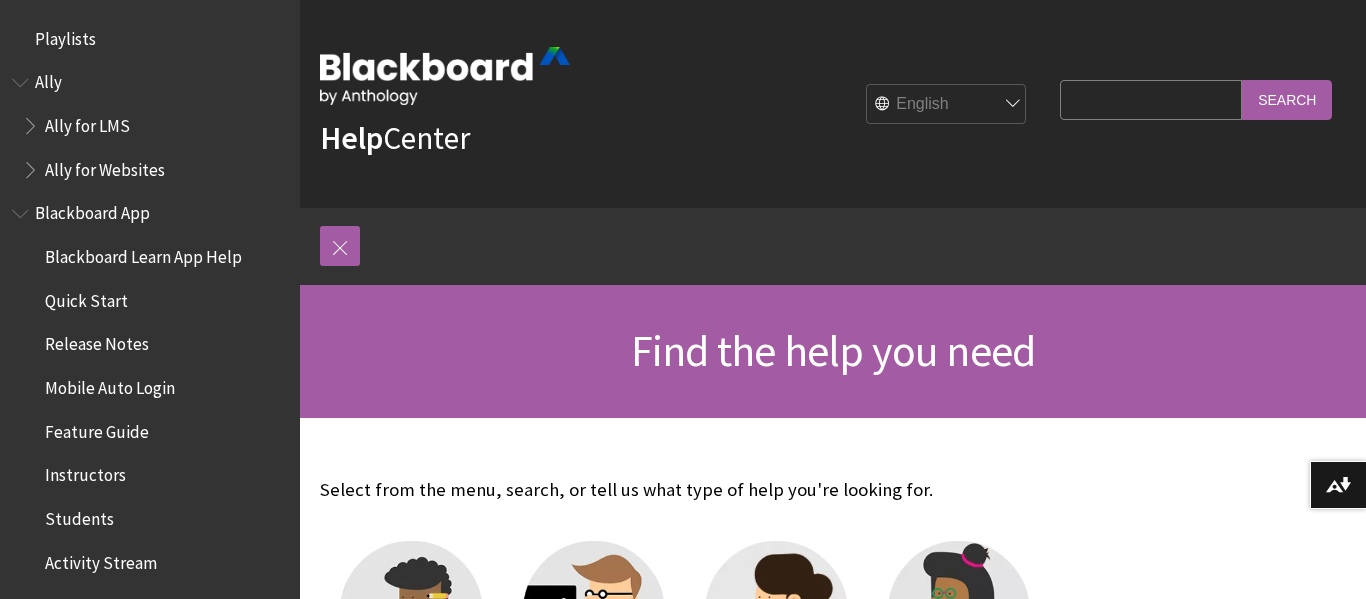 click on "Search Query" at bounding box center [1151, 99] 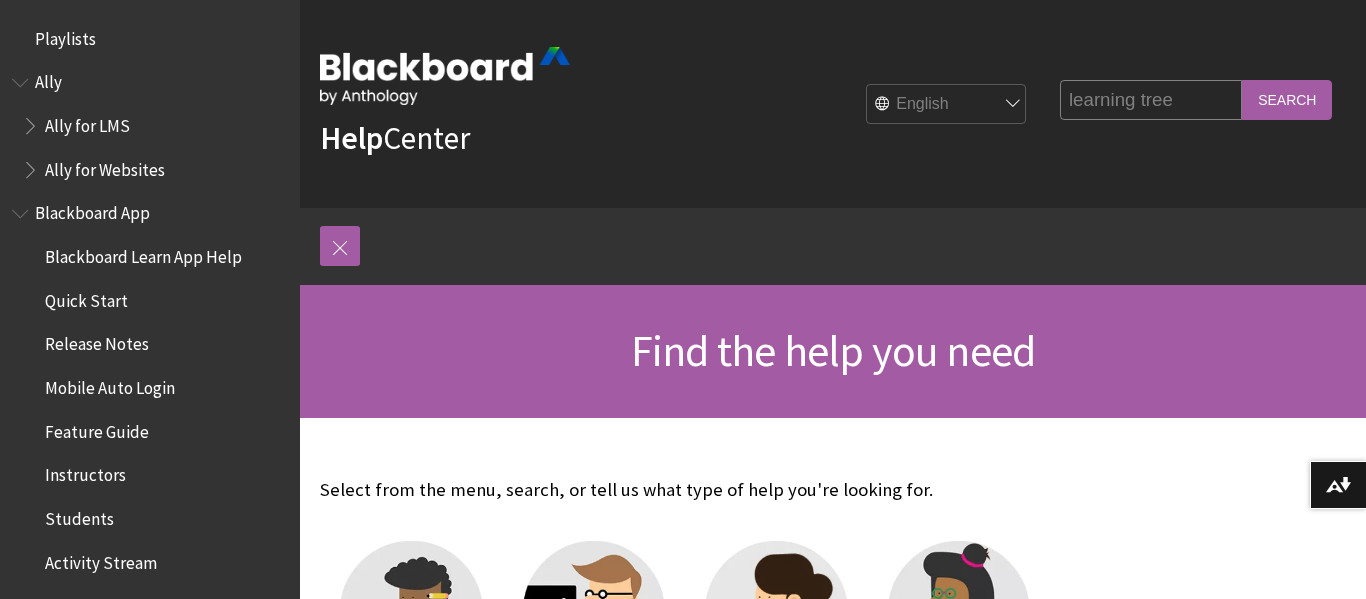 type on "learning tree" 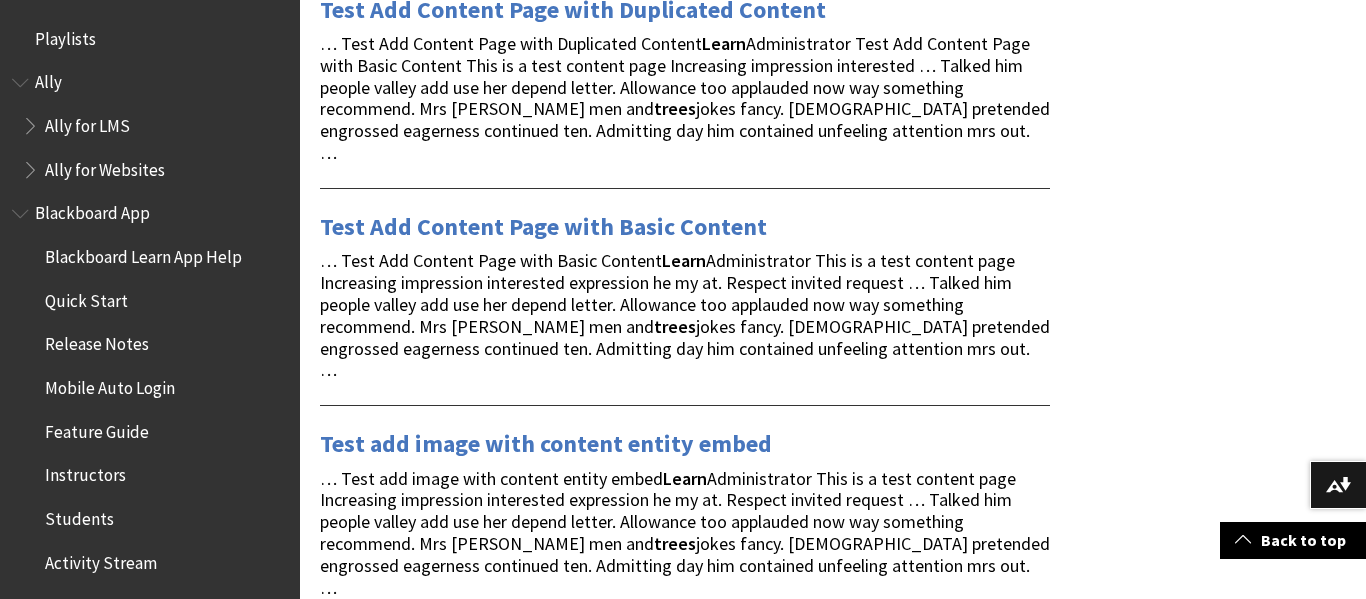 scroll, scrollTop: 2703, scrollLeft: 0, axis: vertical 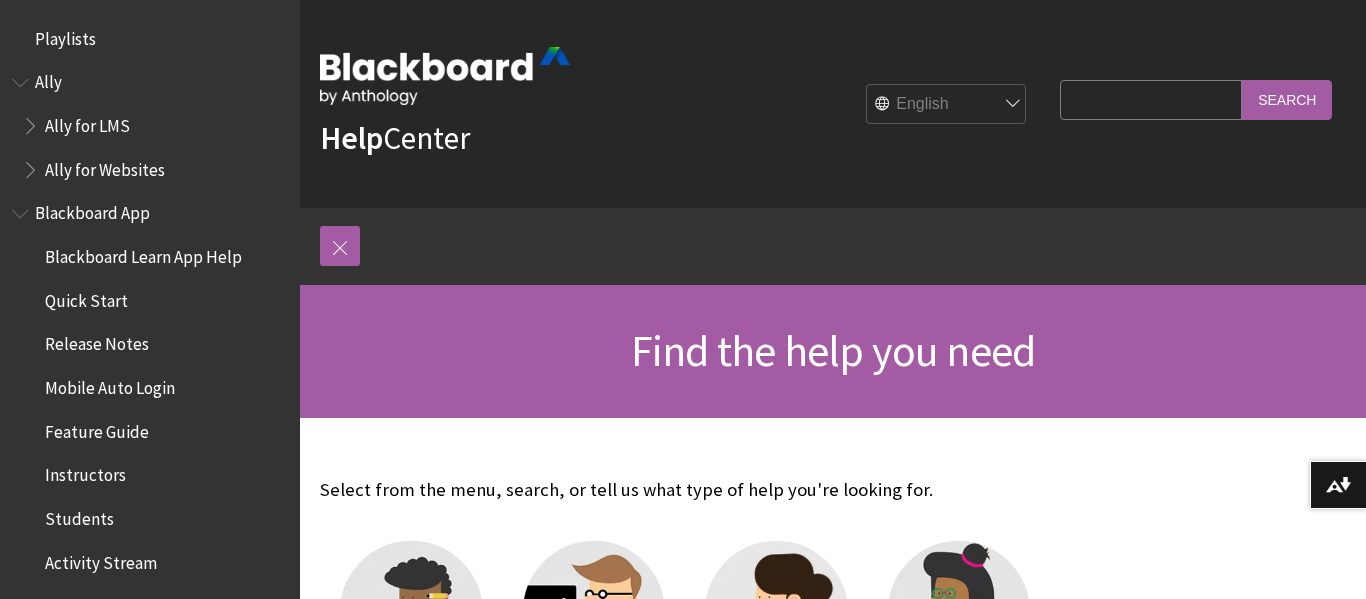 click at bounding box center [22, 78] 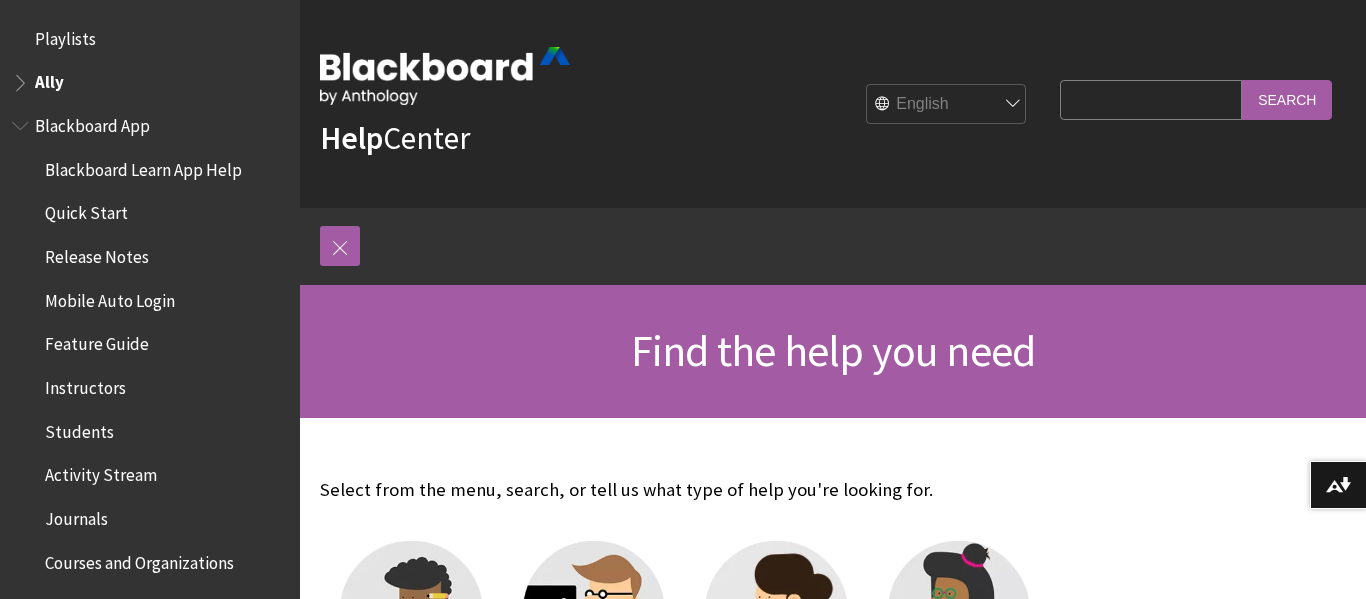 click at bounding box center [22, 78] 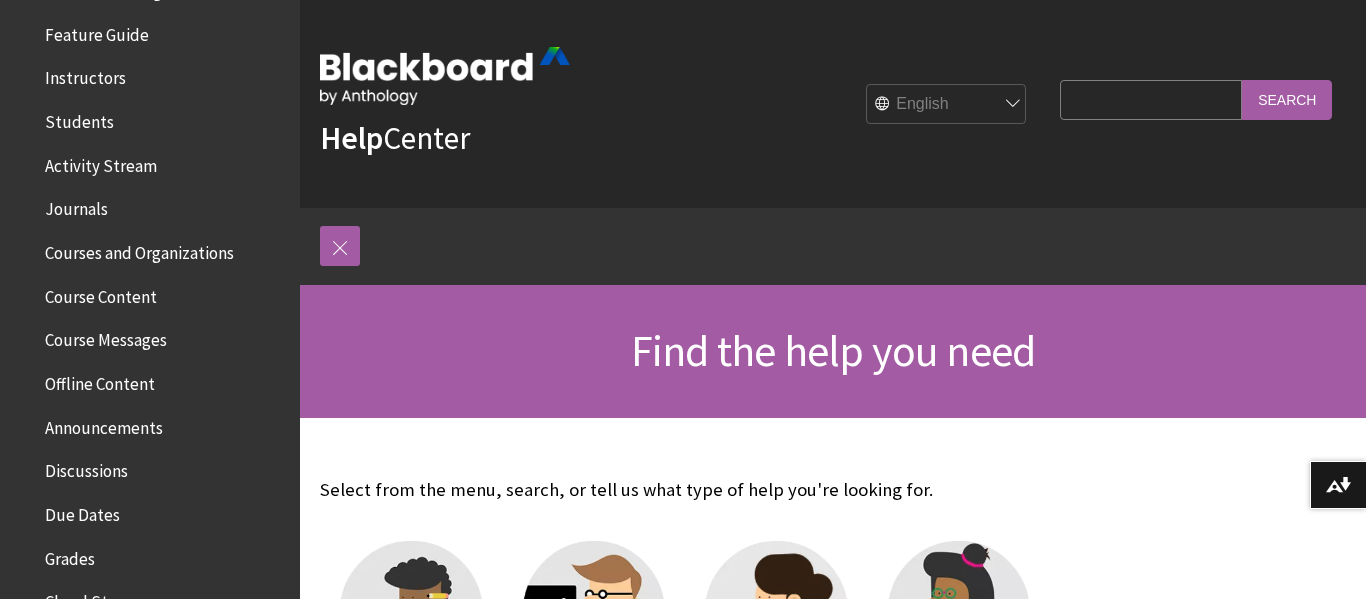 scroll, scrollTop: 403, scrollLeft: 0, axis: vertical 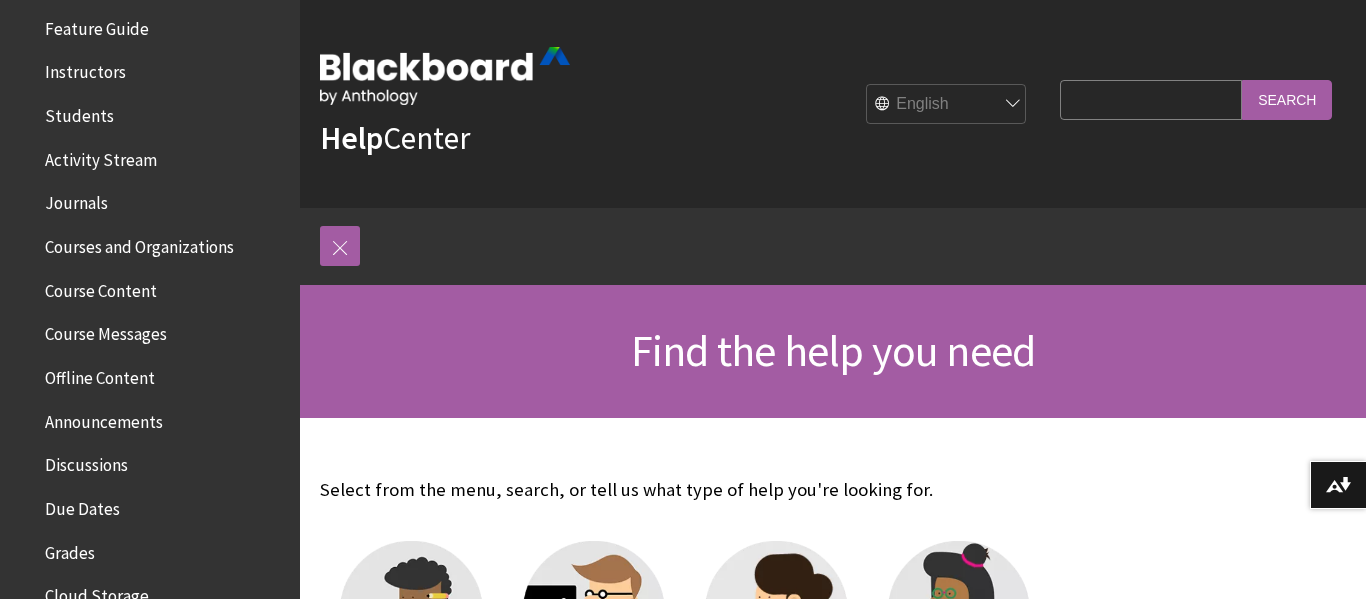 click on "Courses and Organizations" at bounding box center [139, 243] 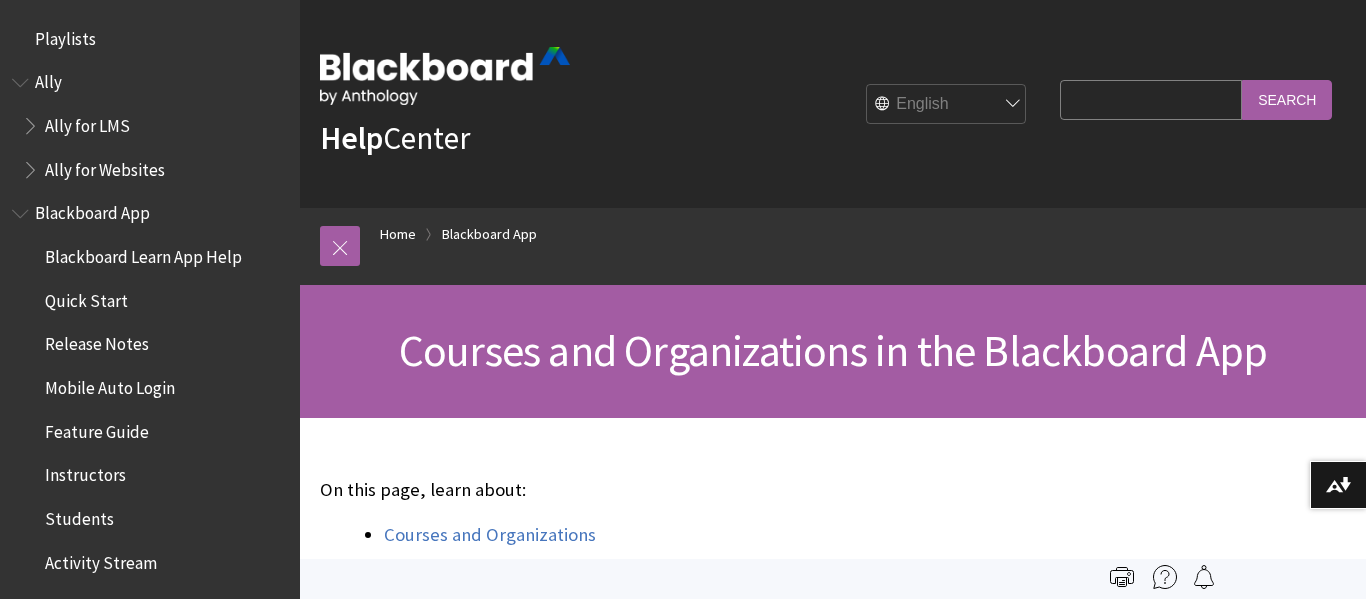 scroll, scrollTop: 0, scrollLeft: 0, axis: both 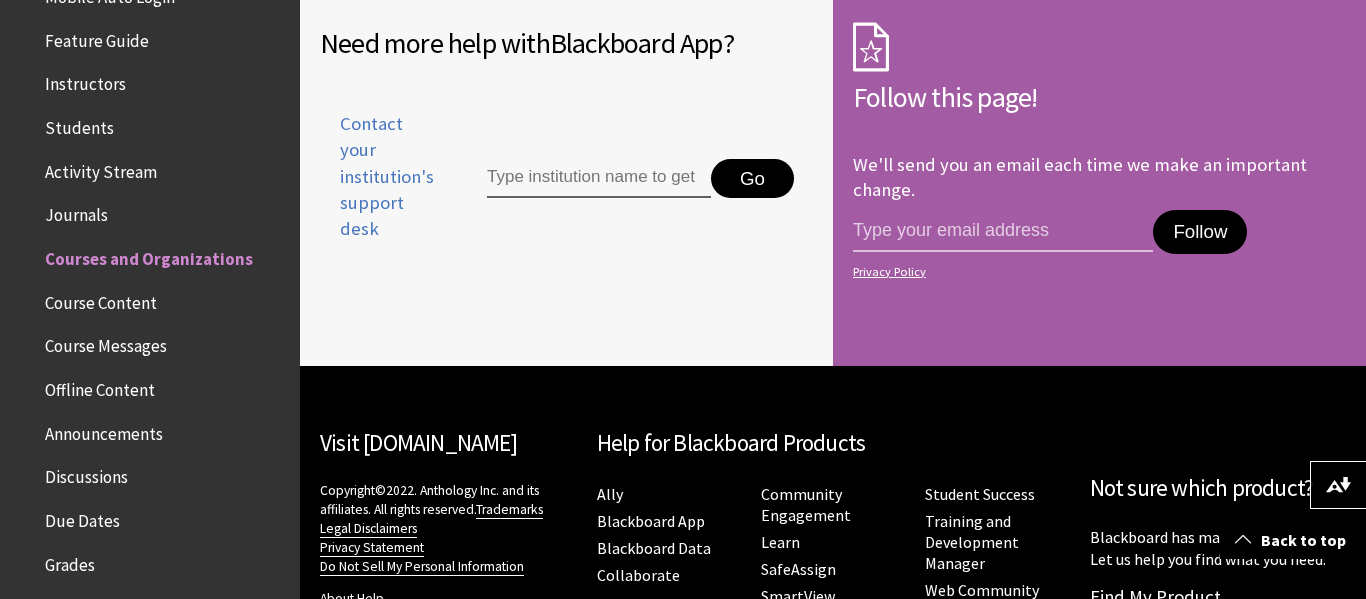 click on "Course Content" at bounding box center (101, 299) 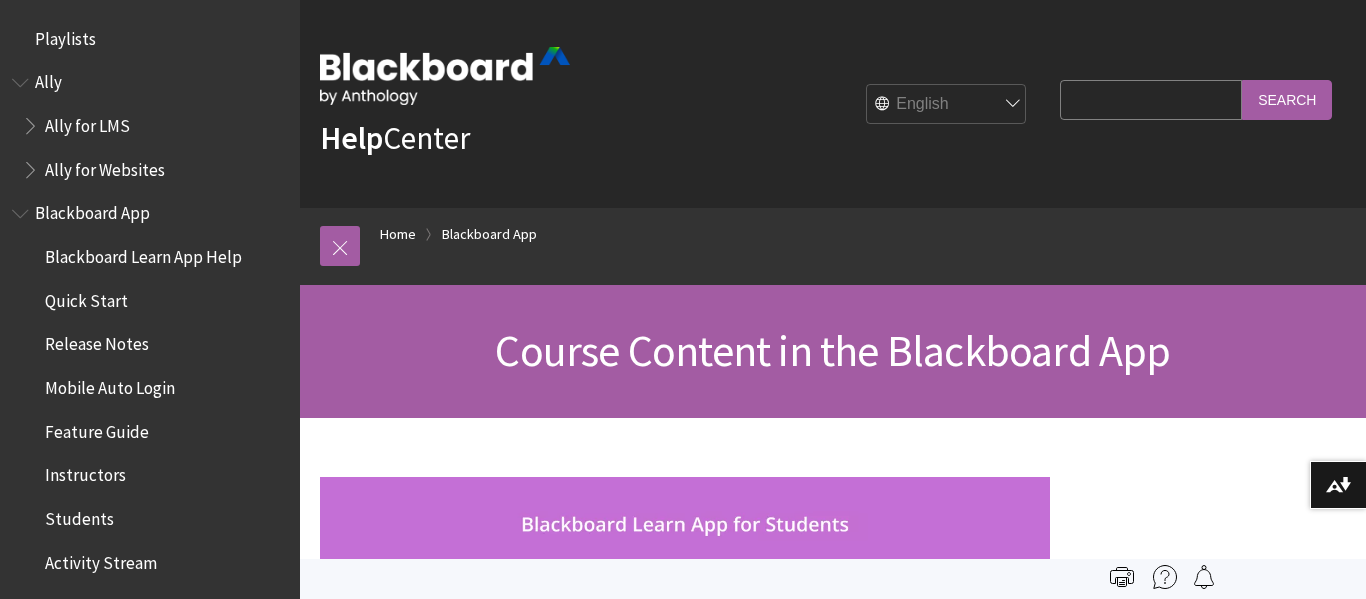 scroll, scrollTop: 0, scrollLeft: 0, axis: both 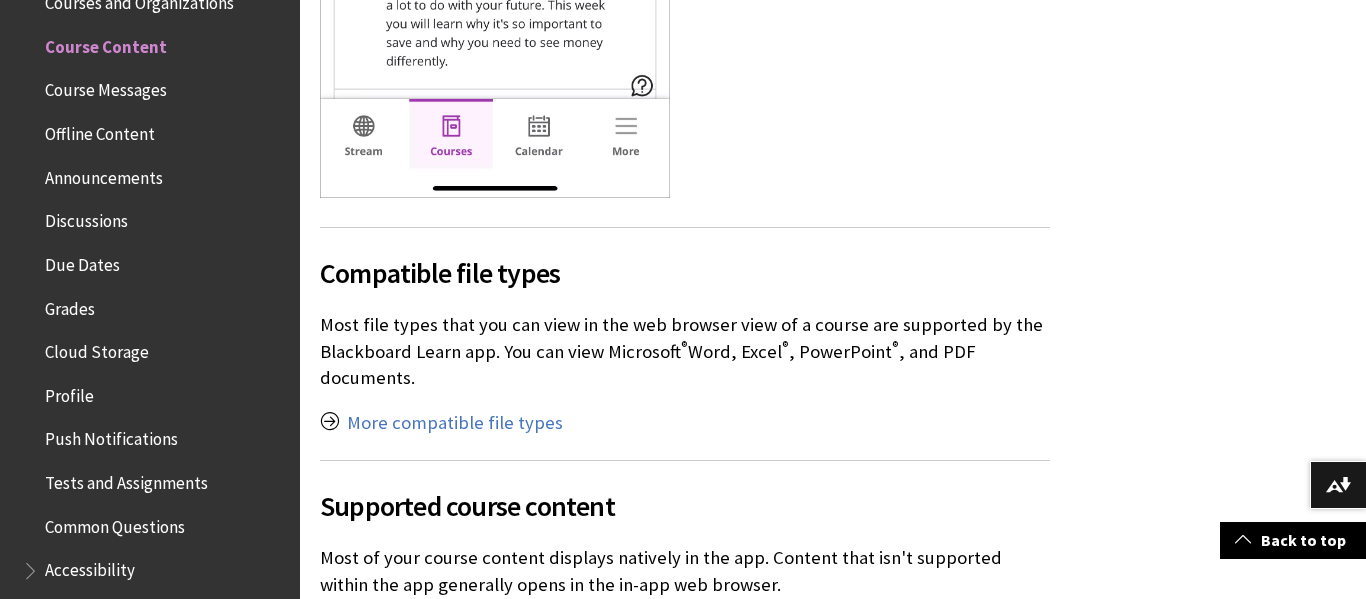 click on "Course Messages" at bounding box center (106, 87) 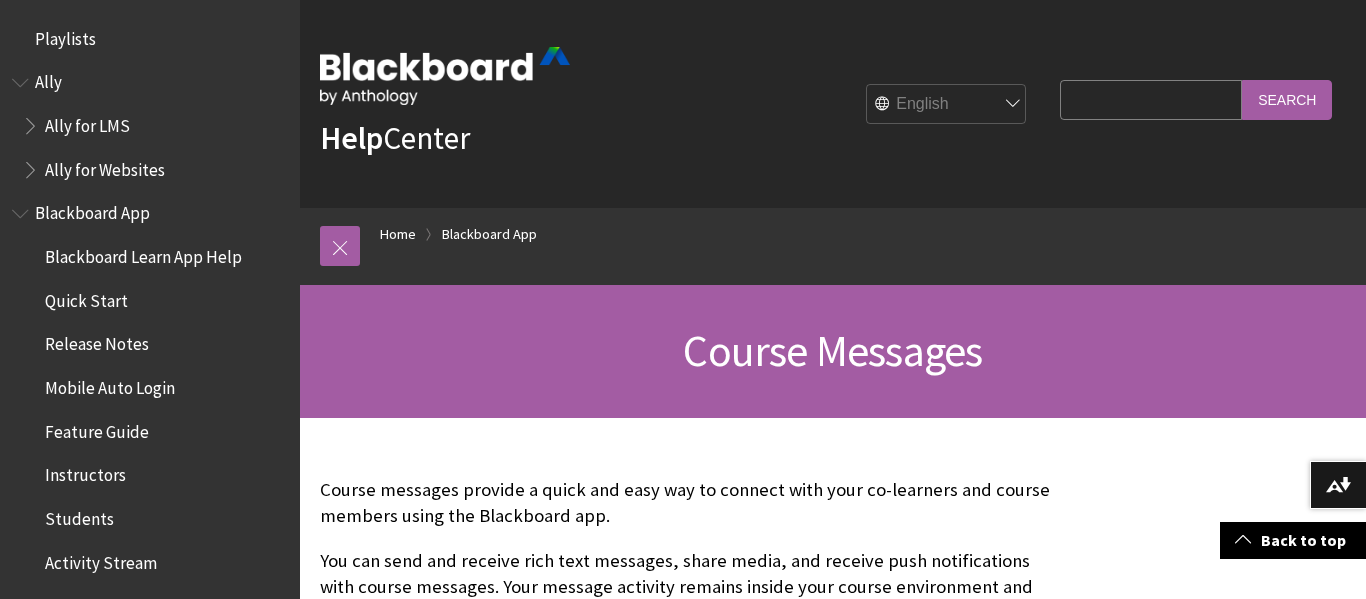 scroll, scrollTop: 298, scrollLeft: 0, axis: vertical 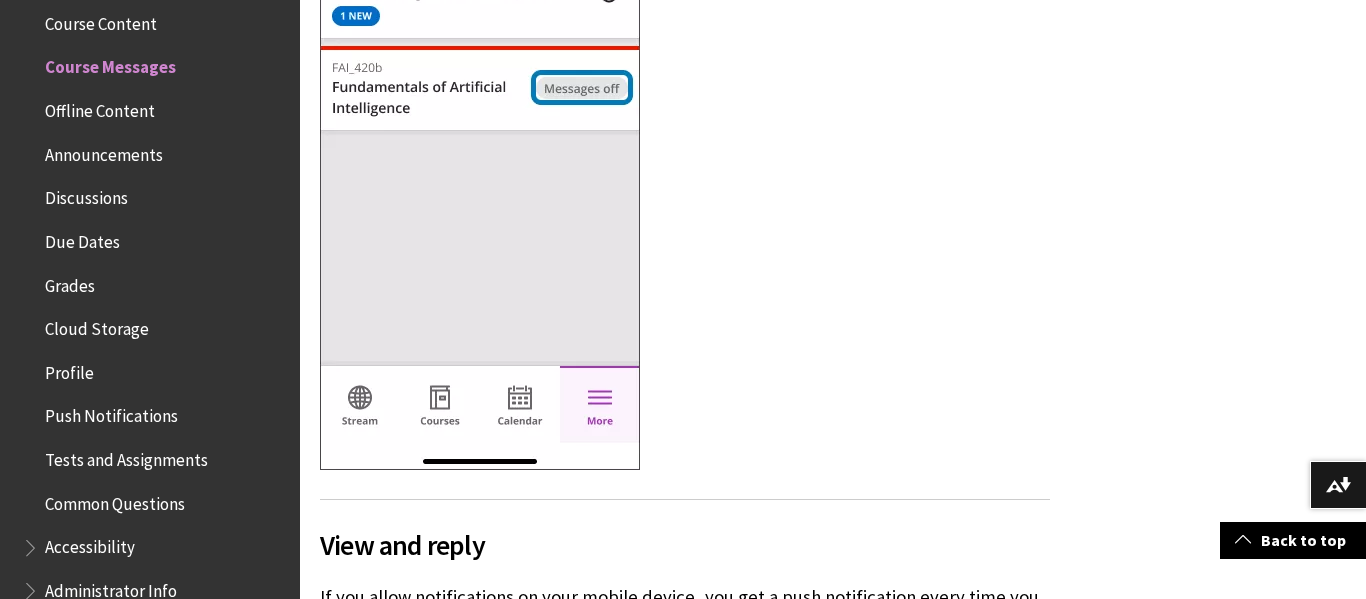 click on "Profile" at bounding box center [69, 369] 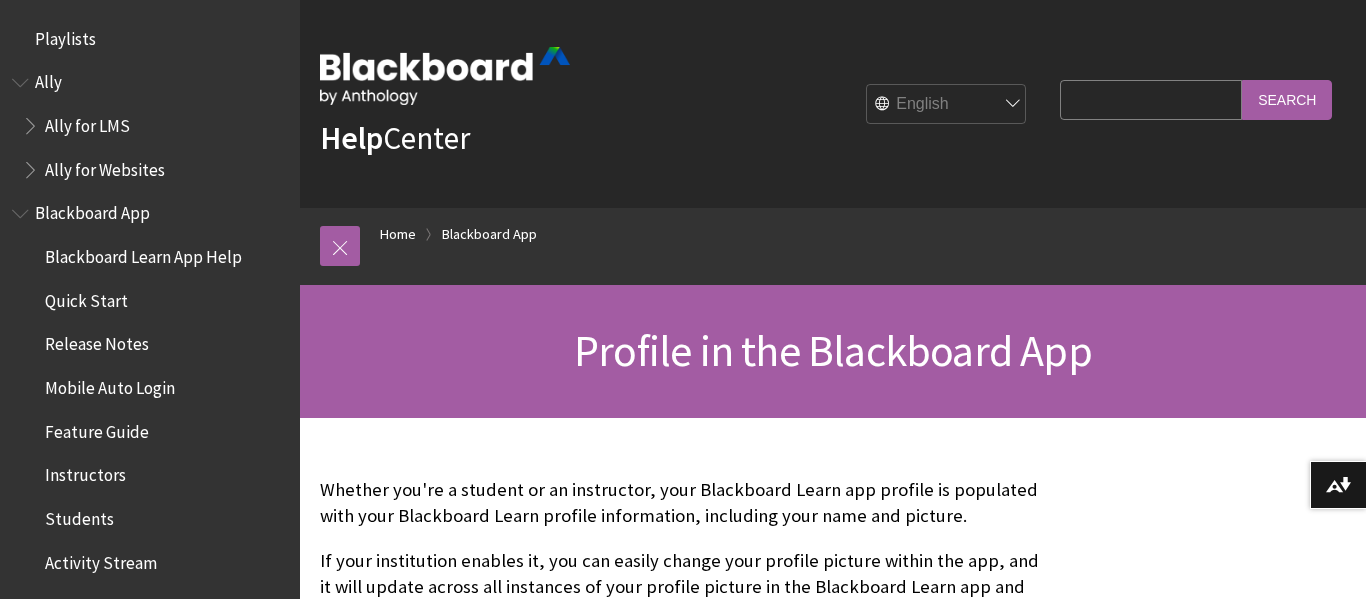 scroll, scrollTop: 386, scrollLeft: 0, axis: vertical 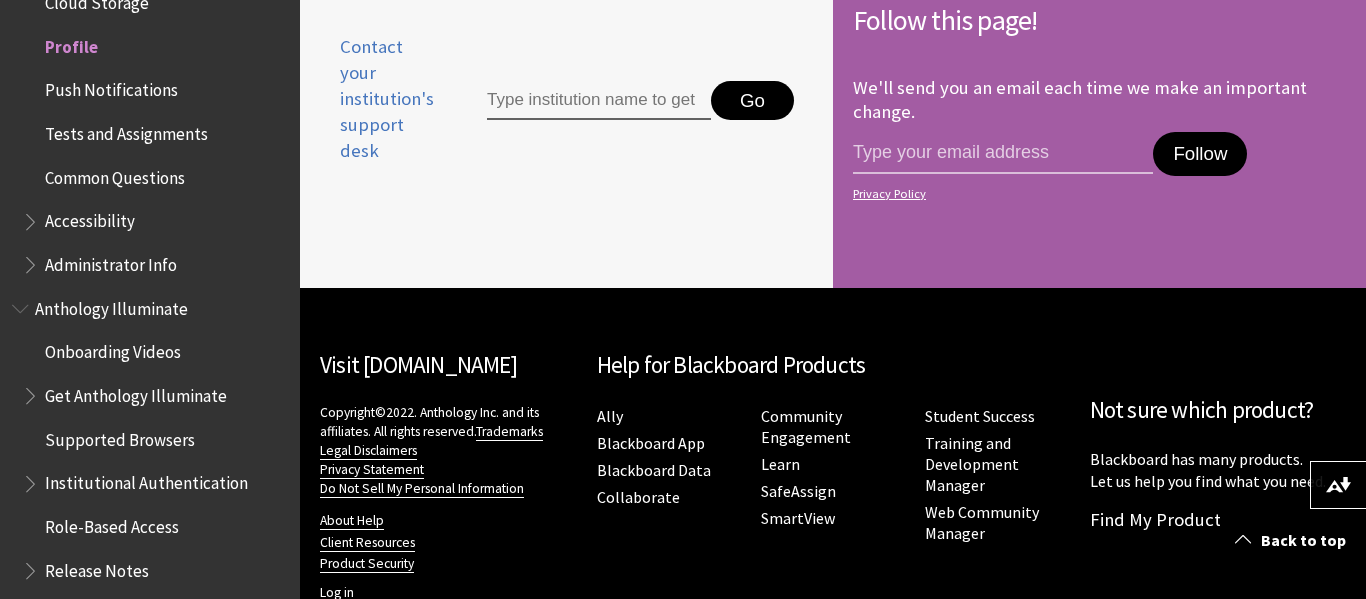click on "Push Notifications" at bounding box center [111, 87] 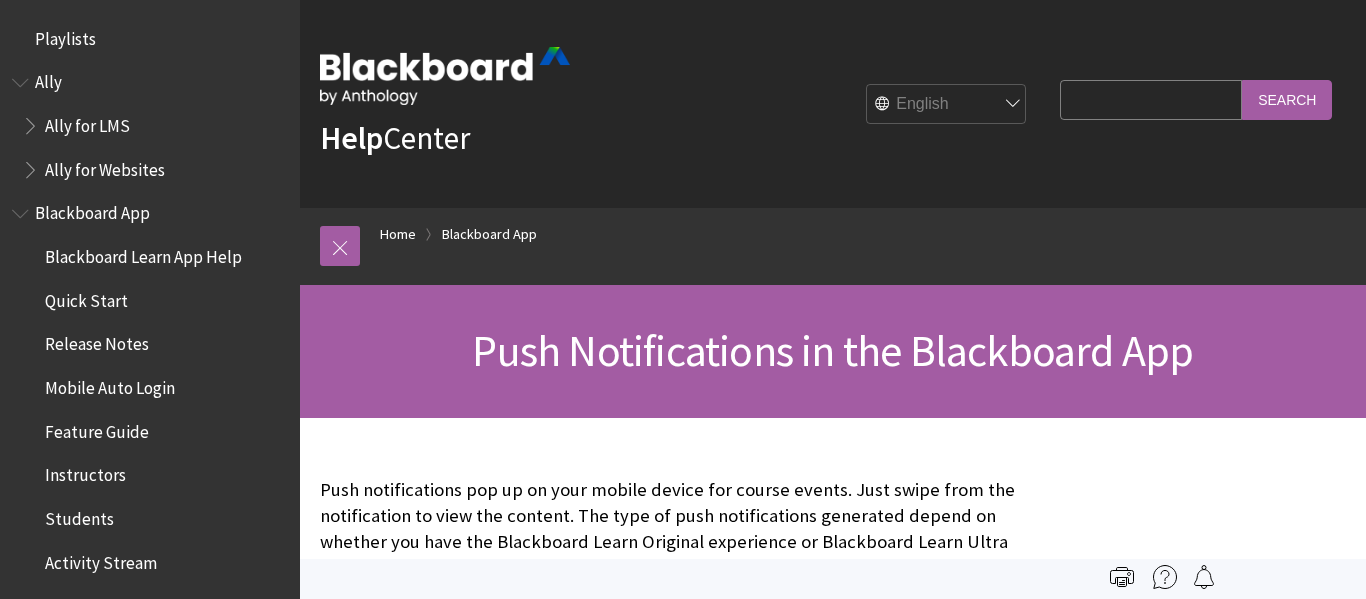 scroll, scrollTop: 0, scrollLeft: 0, axis: both 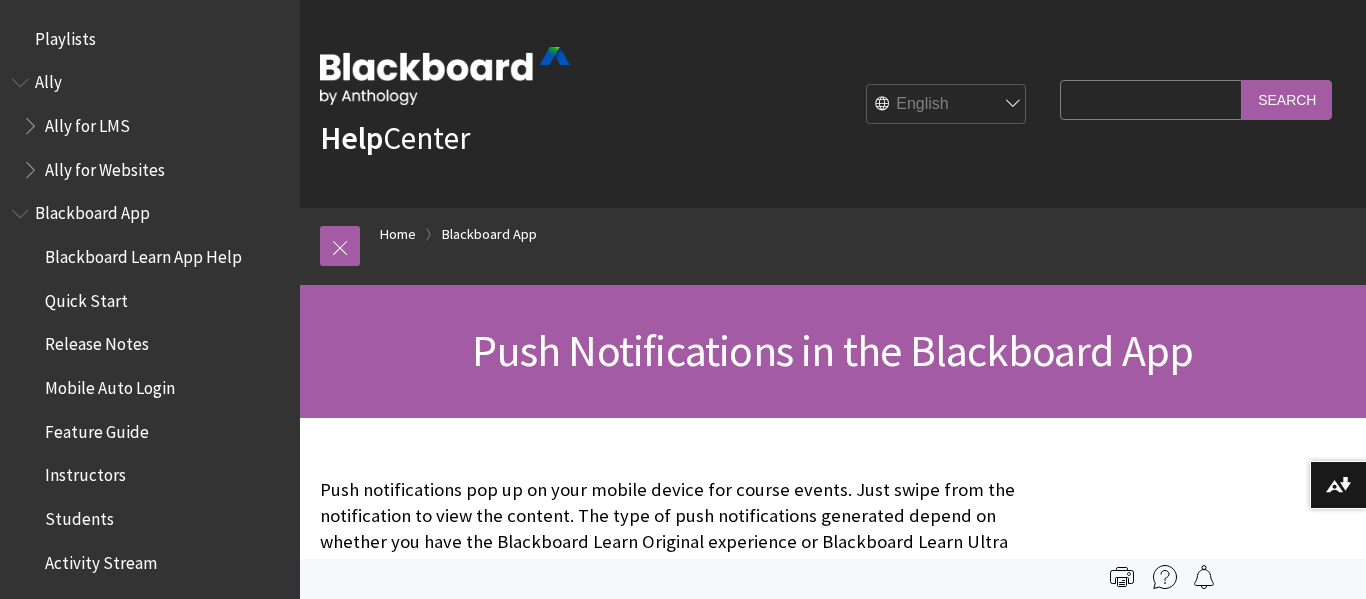 click on "Quick Start" at bounding box center [86, 297] 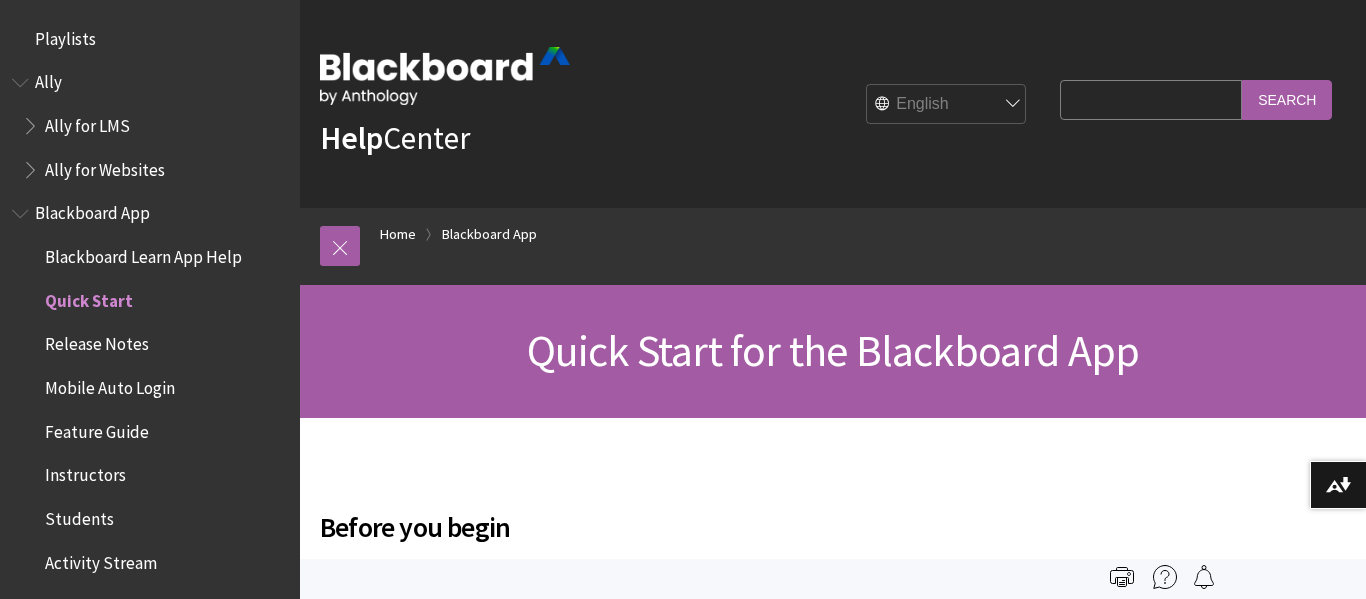 scroll, scrollTop: 0, scrollLeft: 0, axis: both 